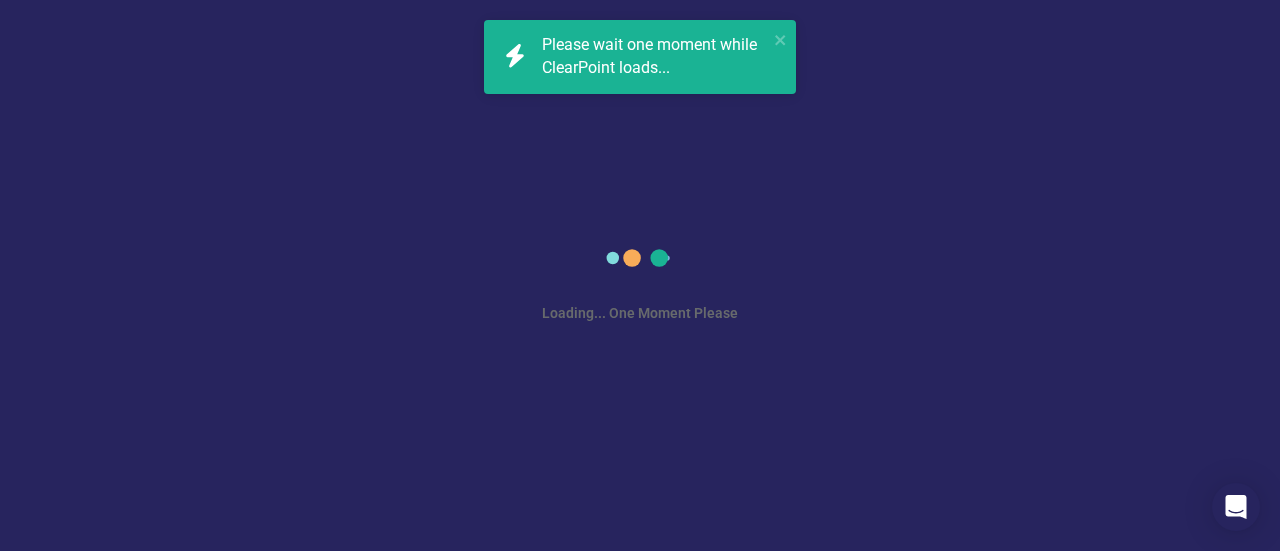 scroll, scrollTop: 0, scrollLeft: 0, axis: both 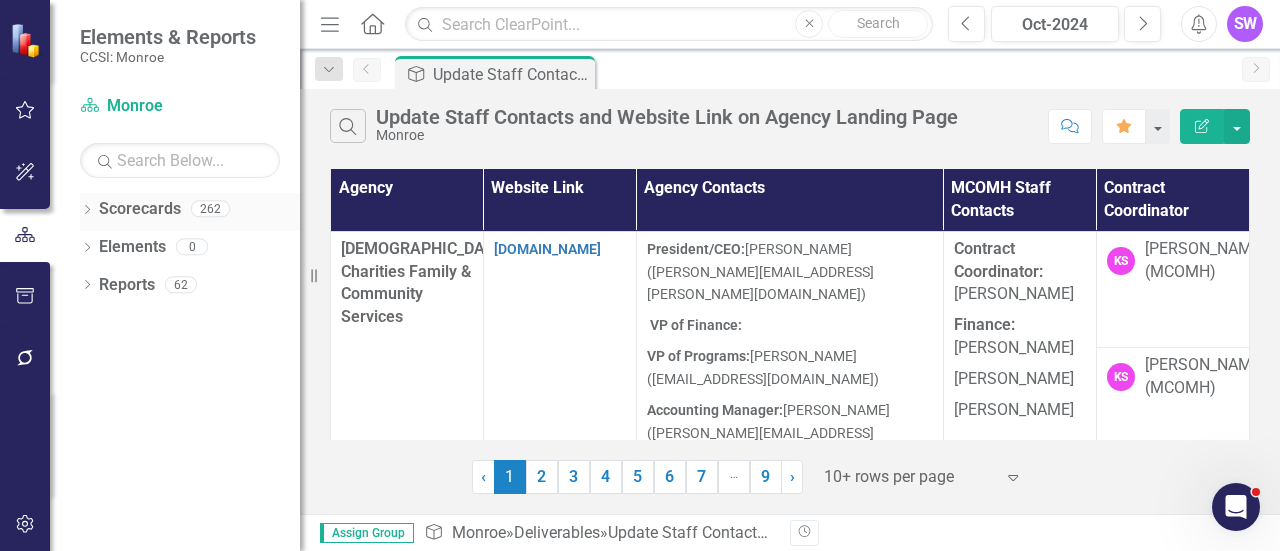 click on "Scorecards" at bounding box center [140, 209] 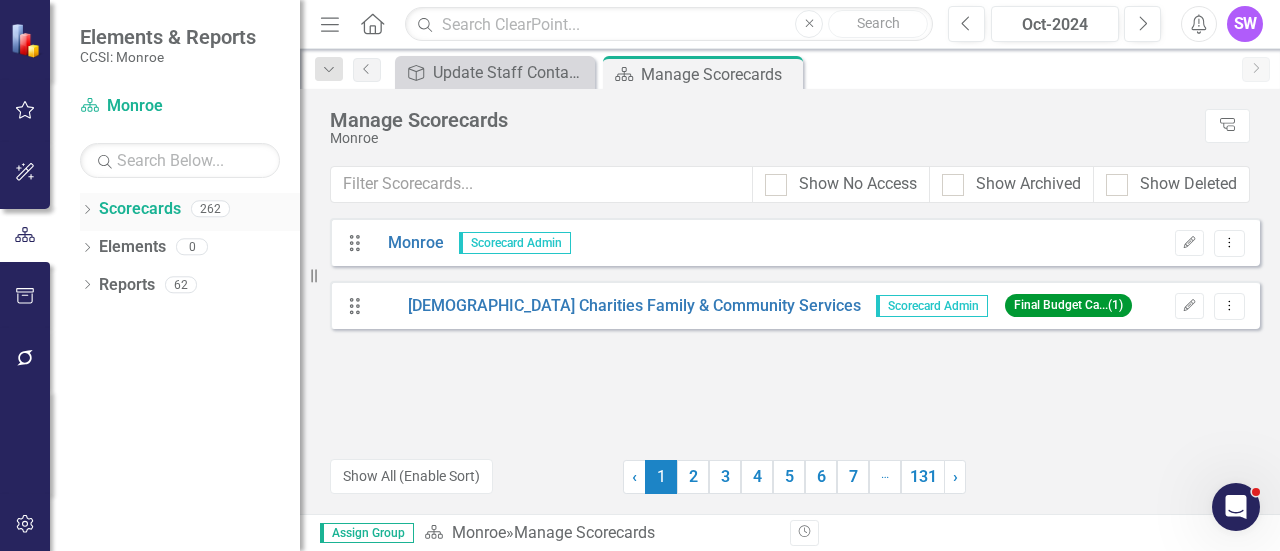 click on "Dropdown" 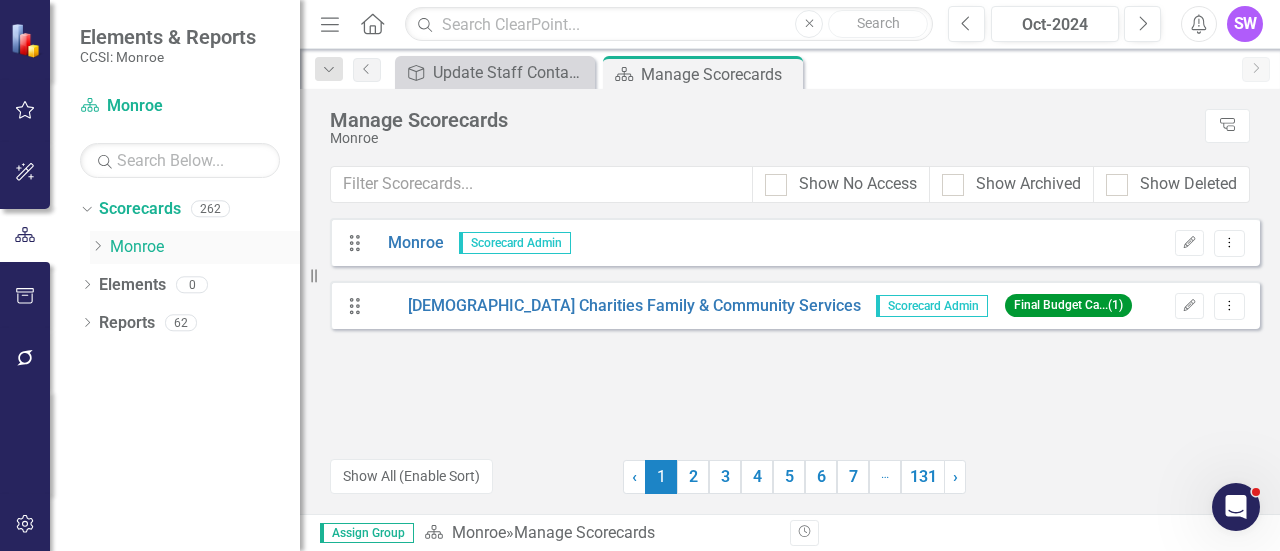 click on "Dropdown" 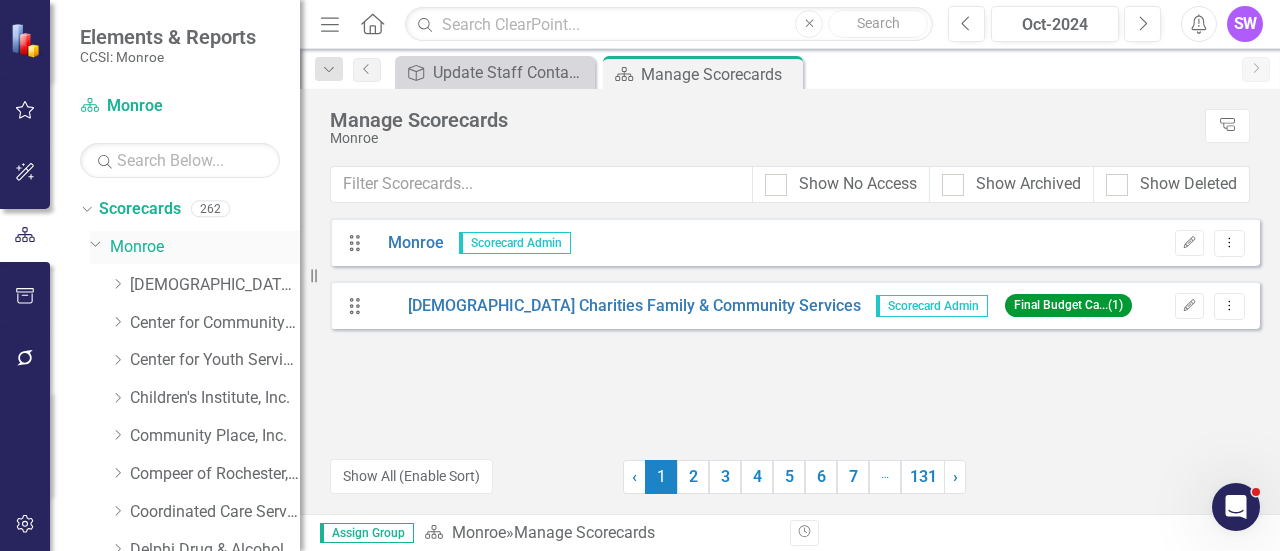 click on "Monroe" at bounding box center (205, 247) 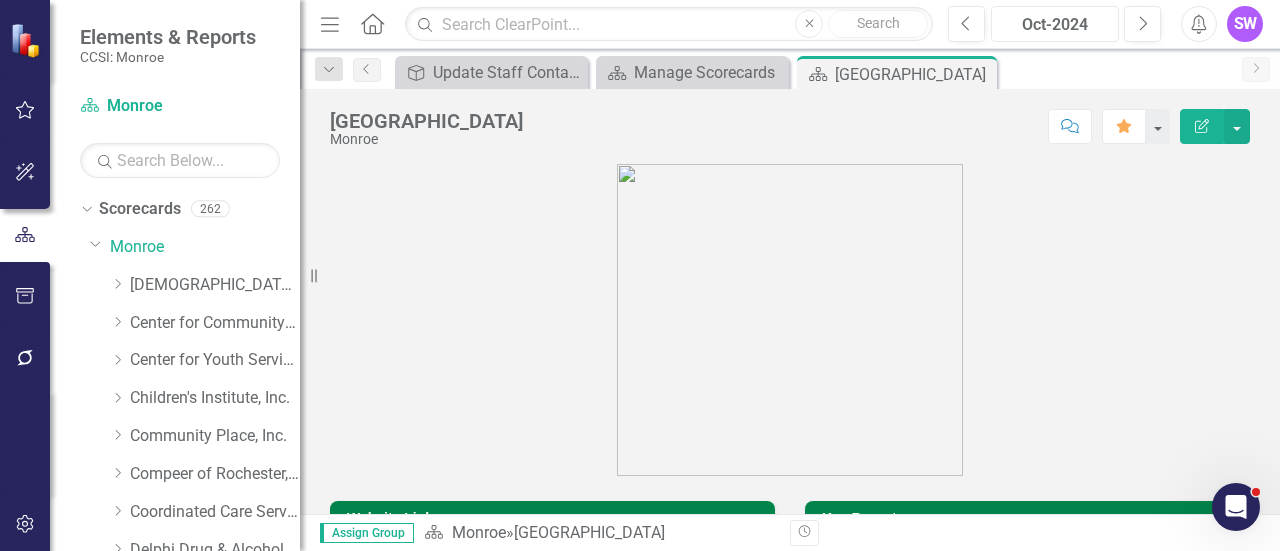 click on "Oct-2024" at bounding box center (1055, 25) 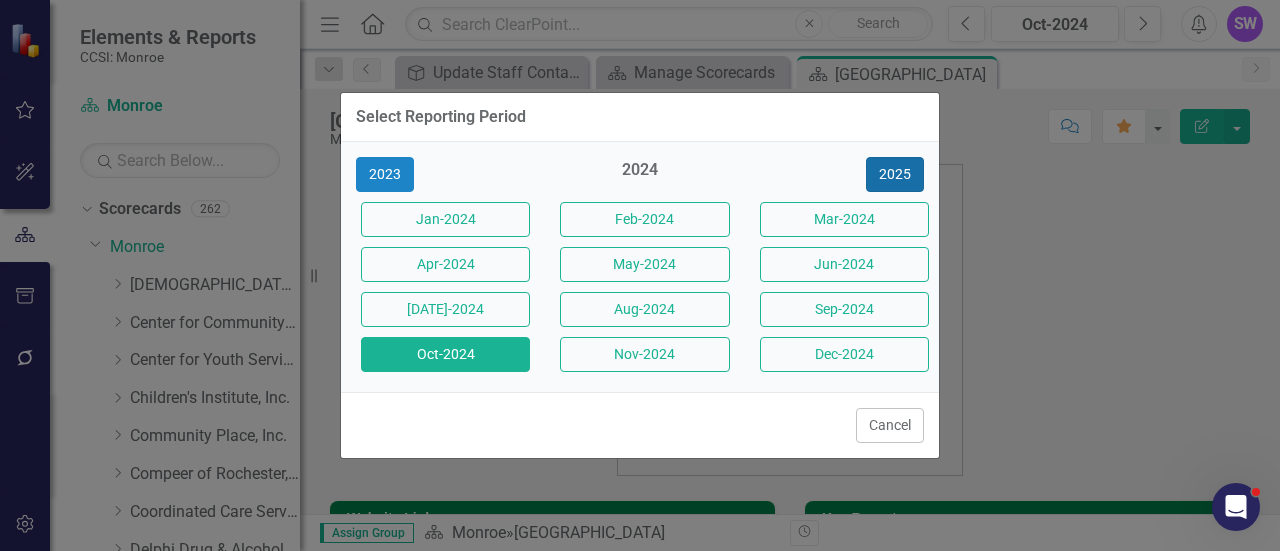 click on "2025" at bounding box center (895, 174) 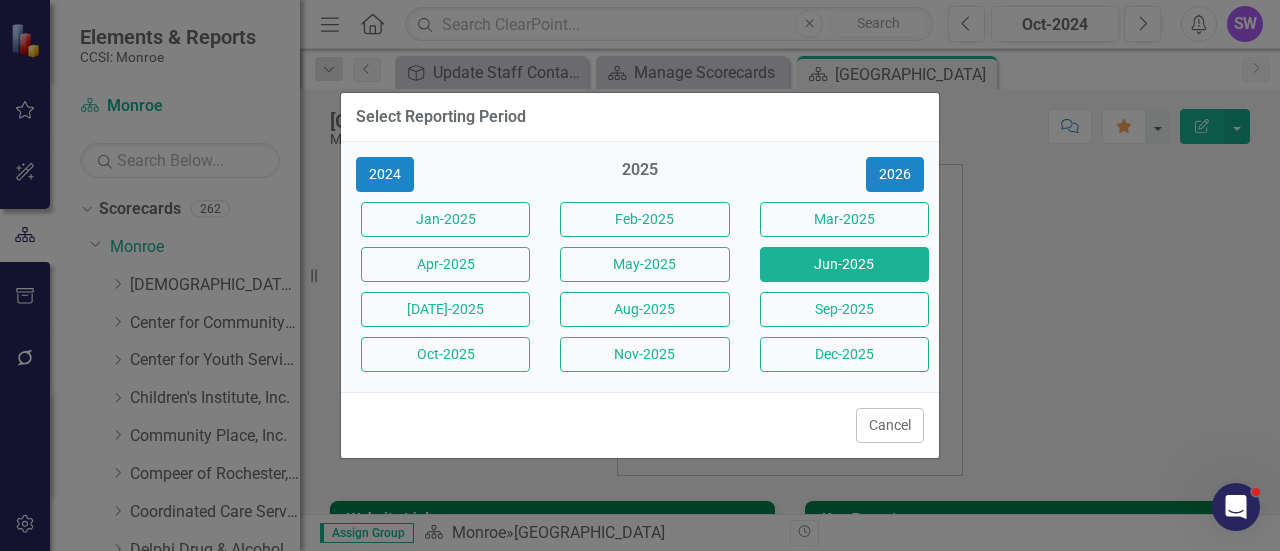click on "Jun-2025" at bounding box center [844, 264] 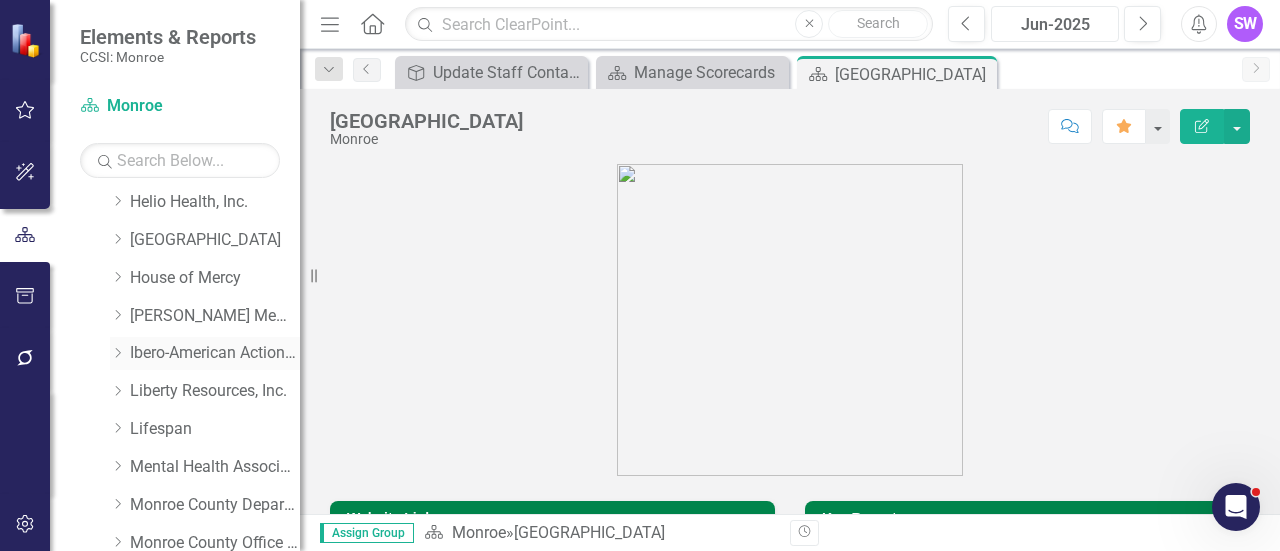 scroll, scrollTop: 500, scrollLeft: 0, axis: vertical 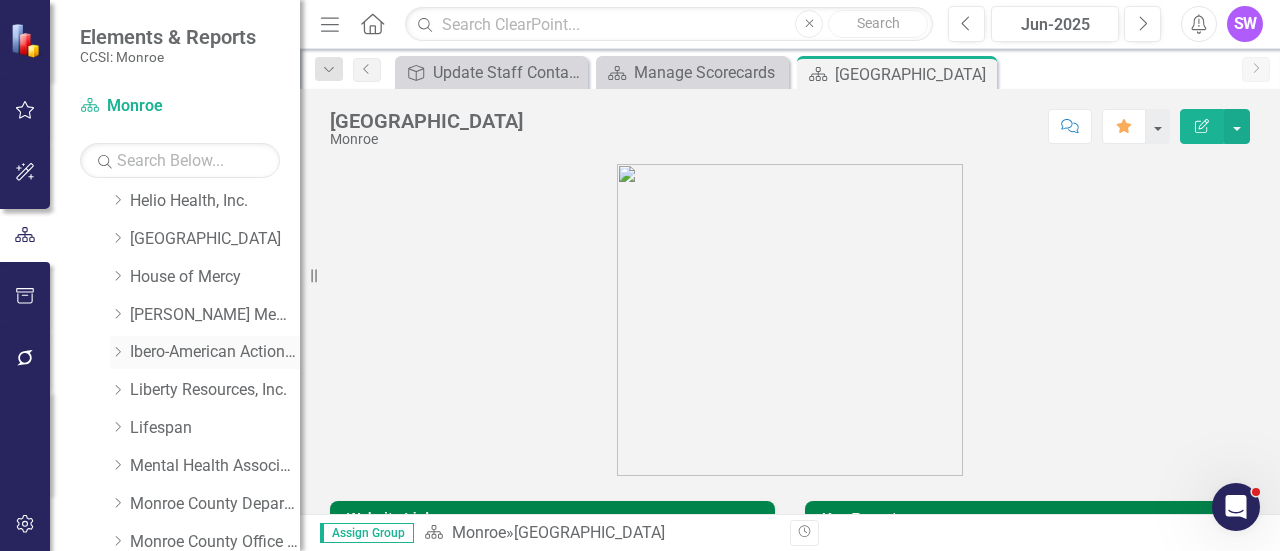 click on "Dropdown" 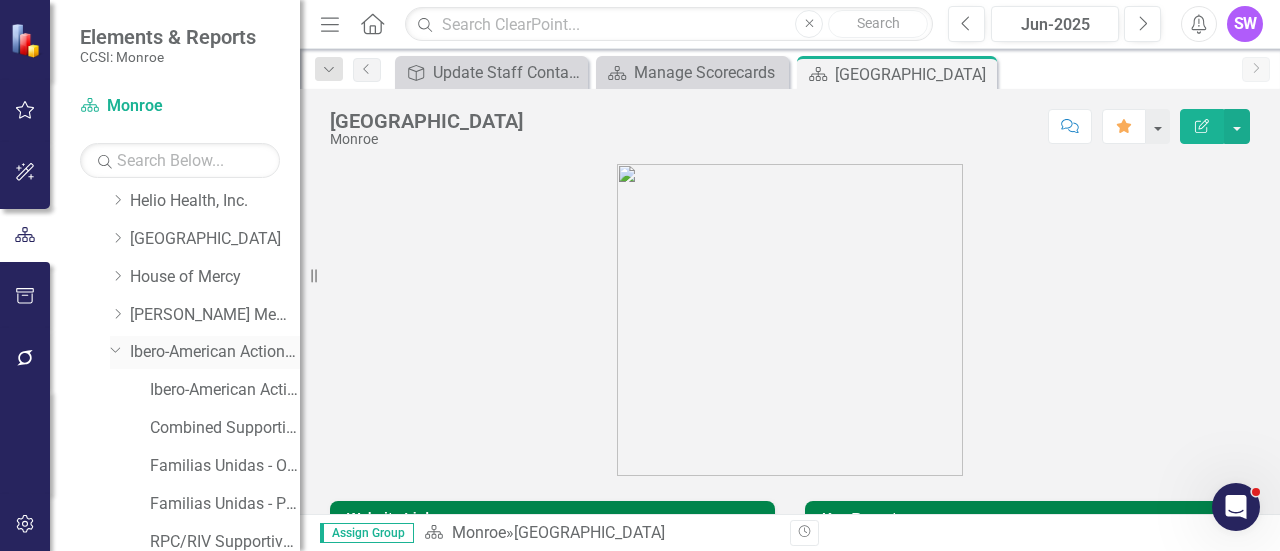 click on "Ibero-American Action League, Inc." at bounding box center (215, 352) 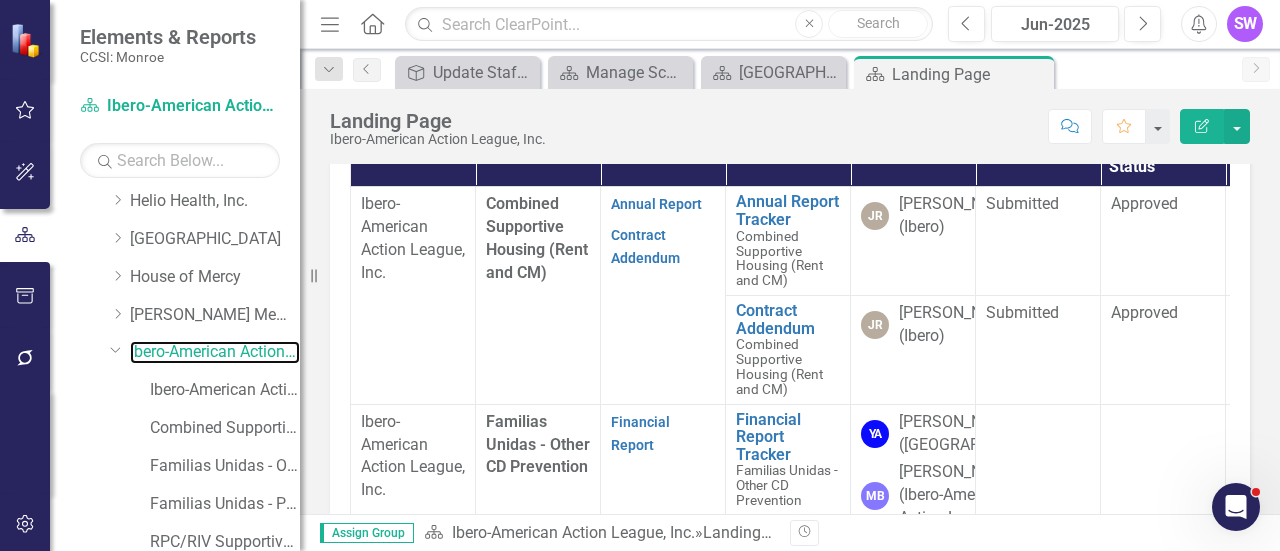 scroll, scrollTop: 650, scrollLeft: 0, axis: vertical 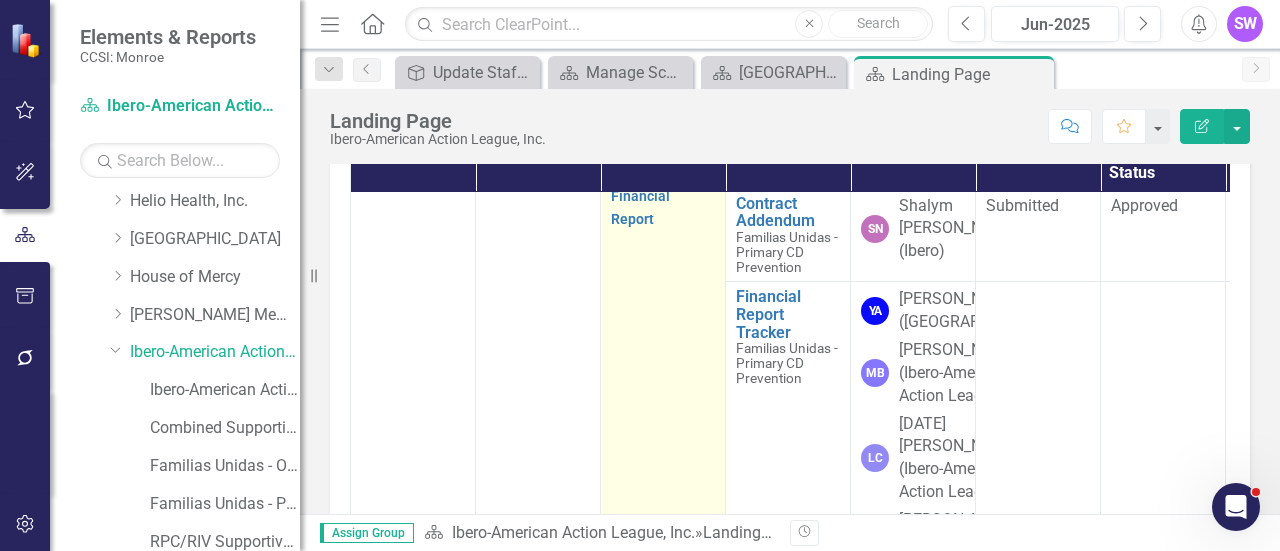 click on "Annual Report" at bounding box center (656, 112) 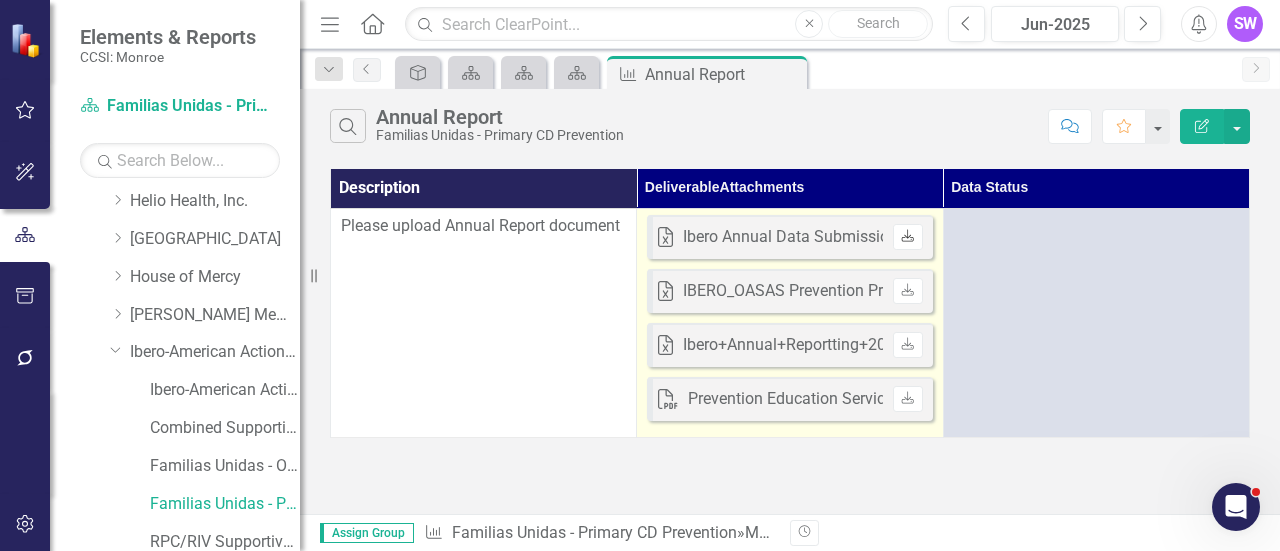 click on "Download" at bounding box center [907, 237] 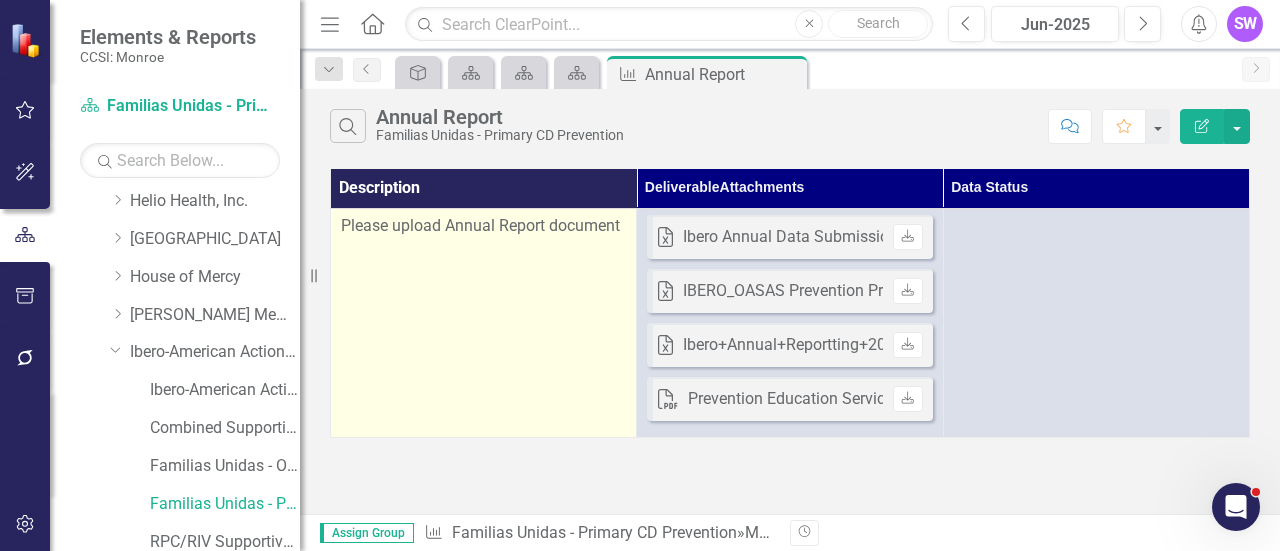 click on "Please upload Annual Report document" at bounding box center [484, 322] 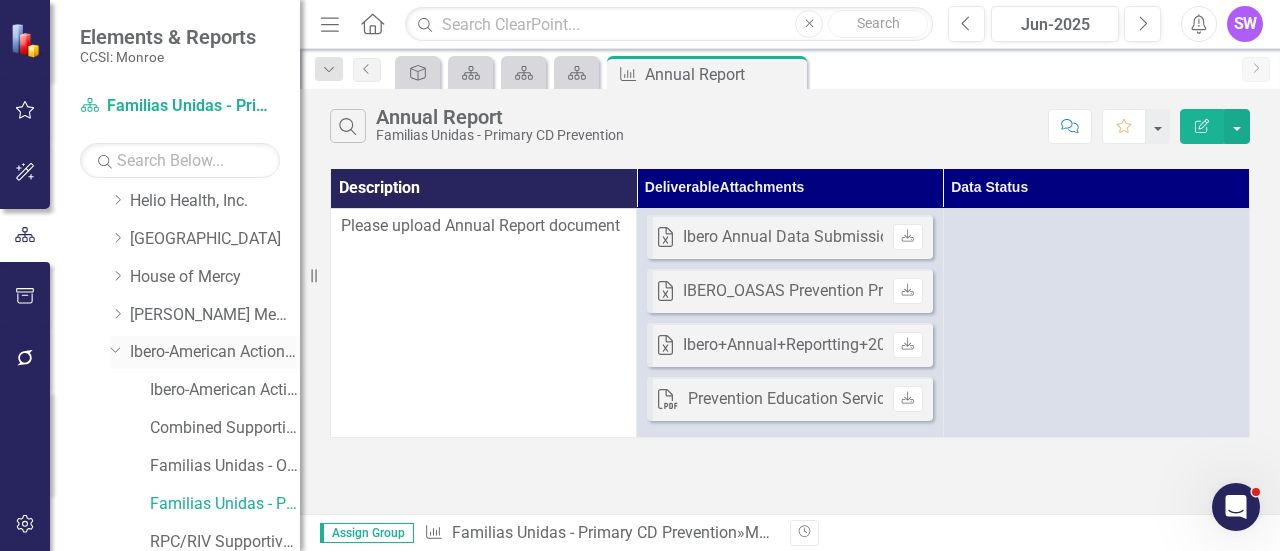 click on "Dropdown" at bounding box center [120, 353] 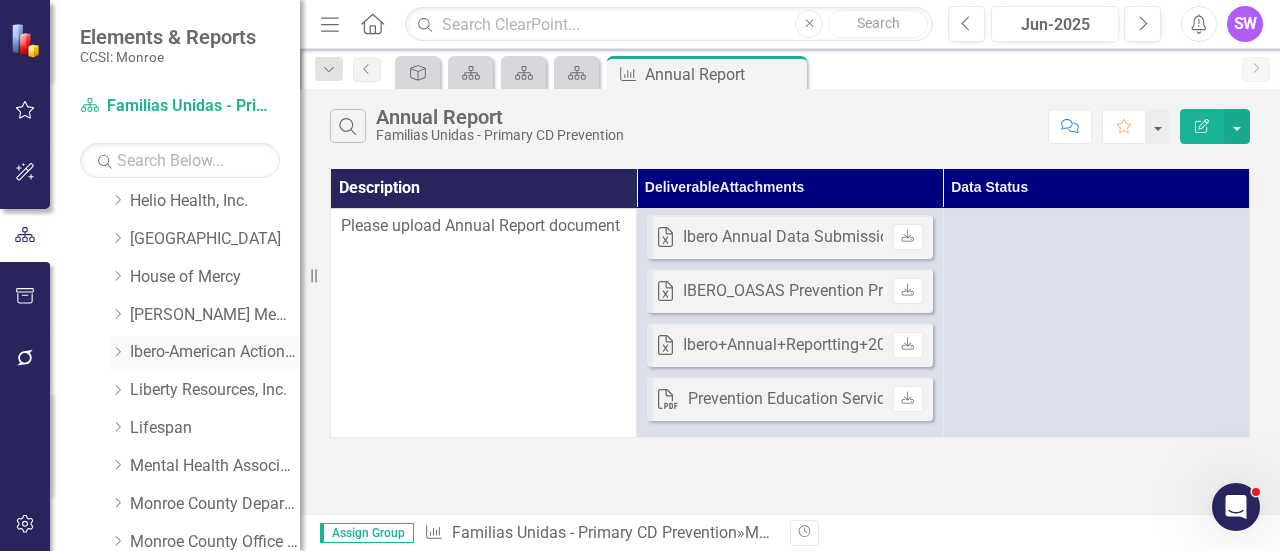 click on "Ibero-American Action League, Inc." at bounding box center [215, 352] 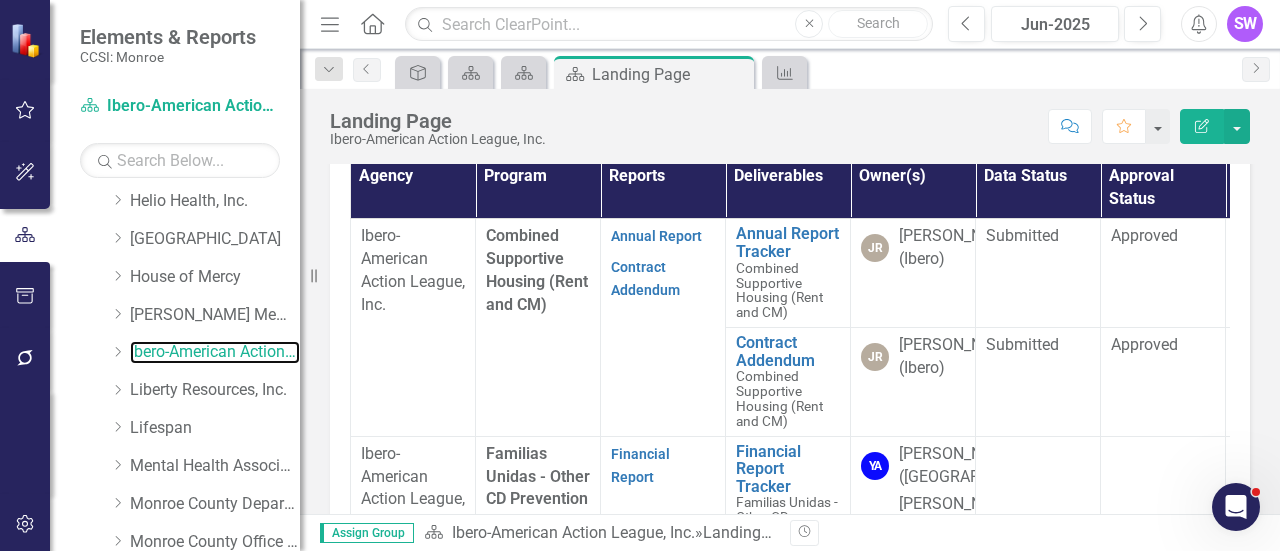 scroll, scrollTop: 650, scrollLeft: 0, axis: vertical 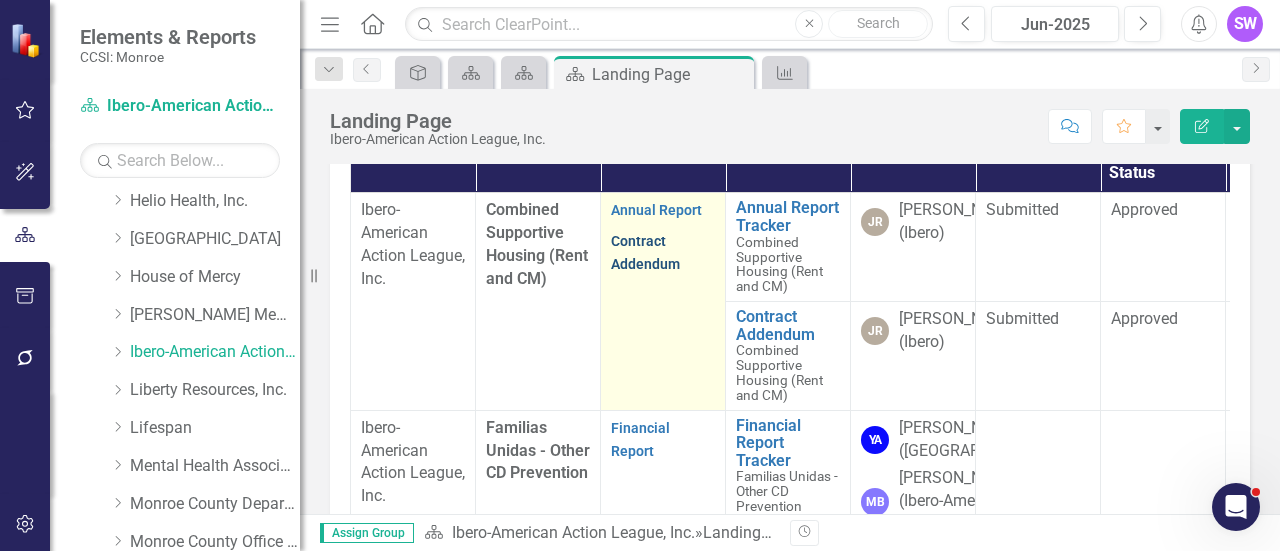 click on "Contract Addendum" at bounding box center (645, 252) 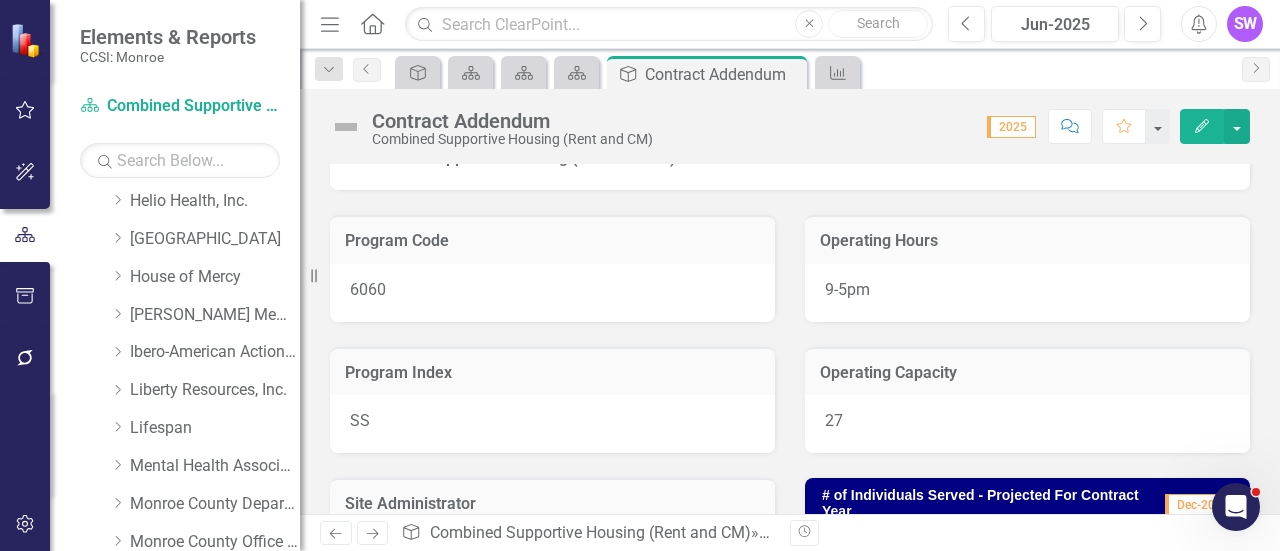 scroll, scrollTop: 200, scrollLeft: 0, axis: vertical 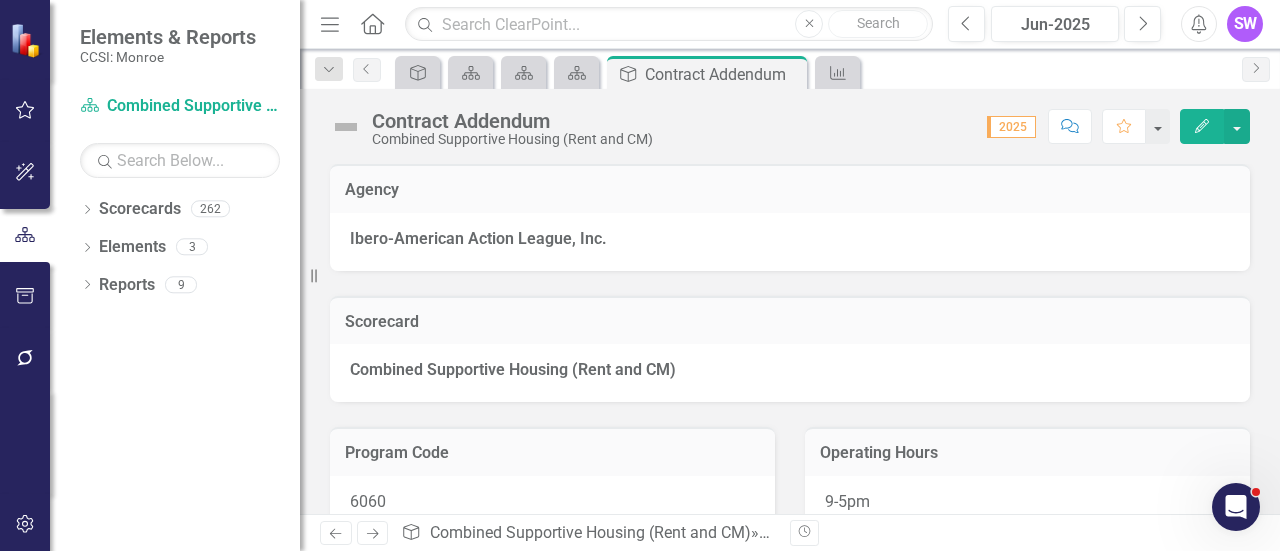 click on "Home" 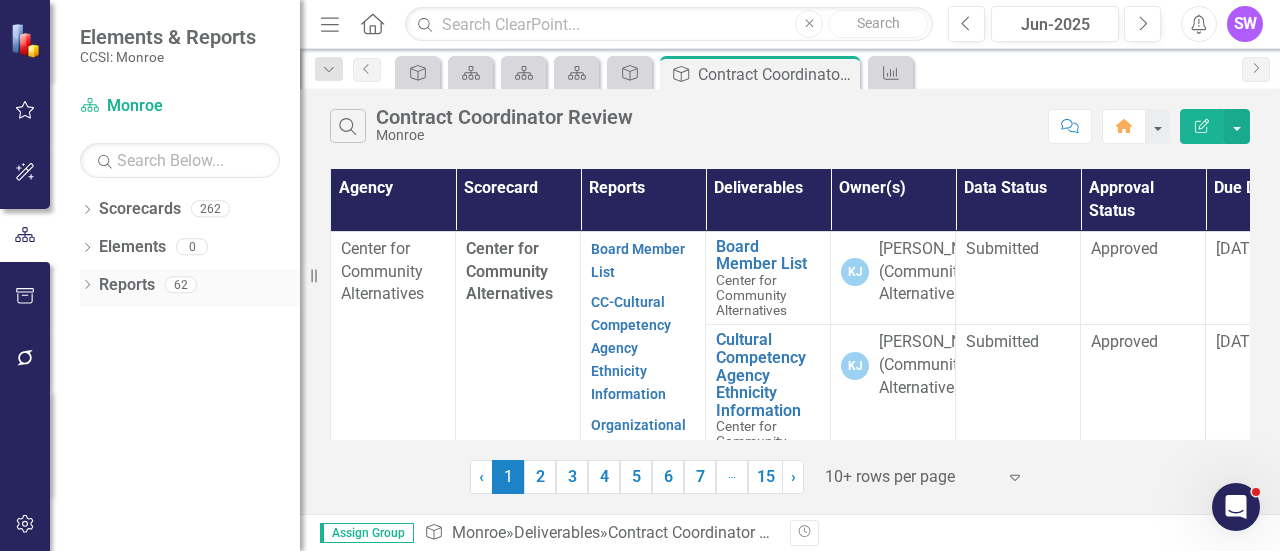 click on "Dropdown" at bounding box center (87, 287) 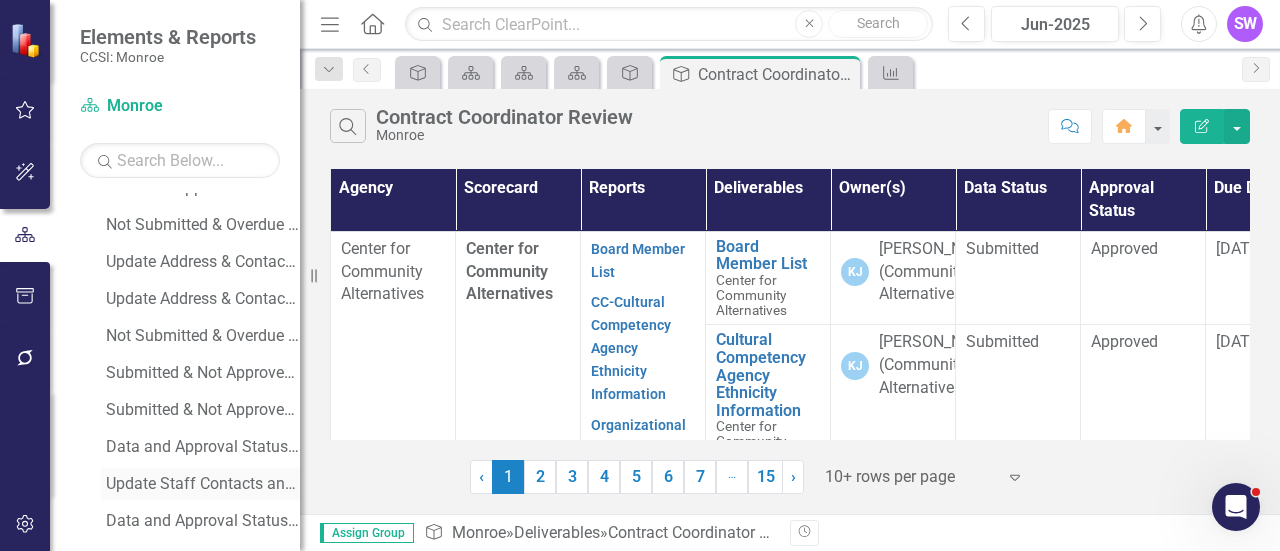 scroll, scrollTop: 500, scrollLeft: 0, axis: vertical 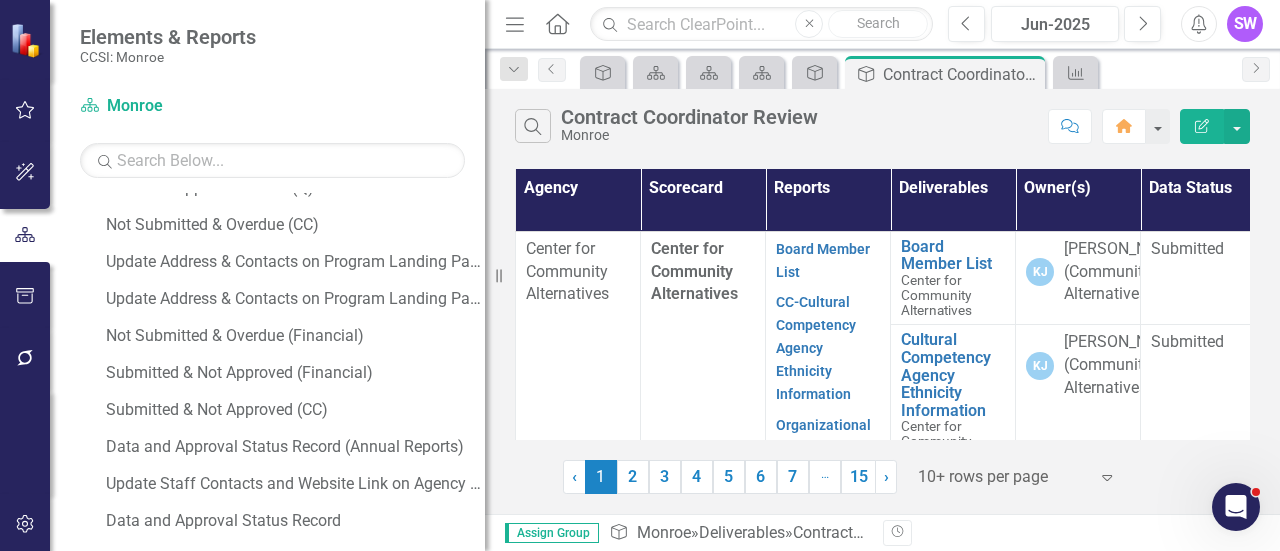 drag, startPoint x: 304, startPoint y: 261, endPoint x: 485, endPoint y: 249, distance: 181.39735 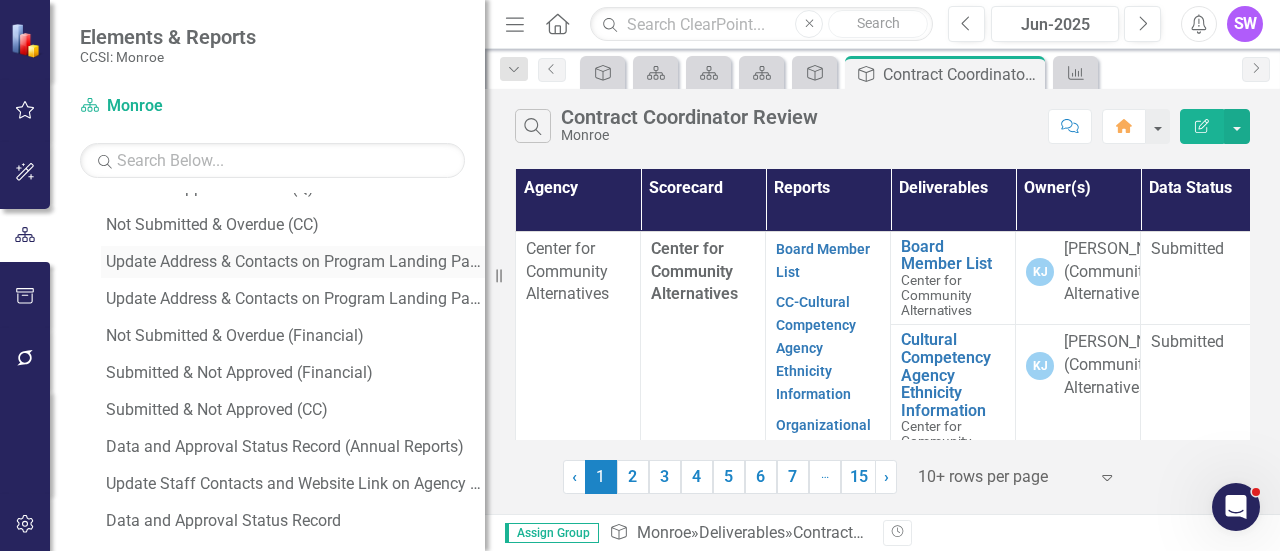 click on "Update Address & Contacts on Program Landing Page (Finance)" at bounding box center (295, 262) 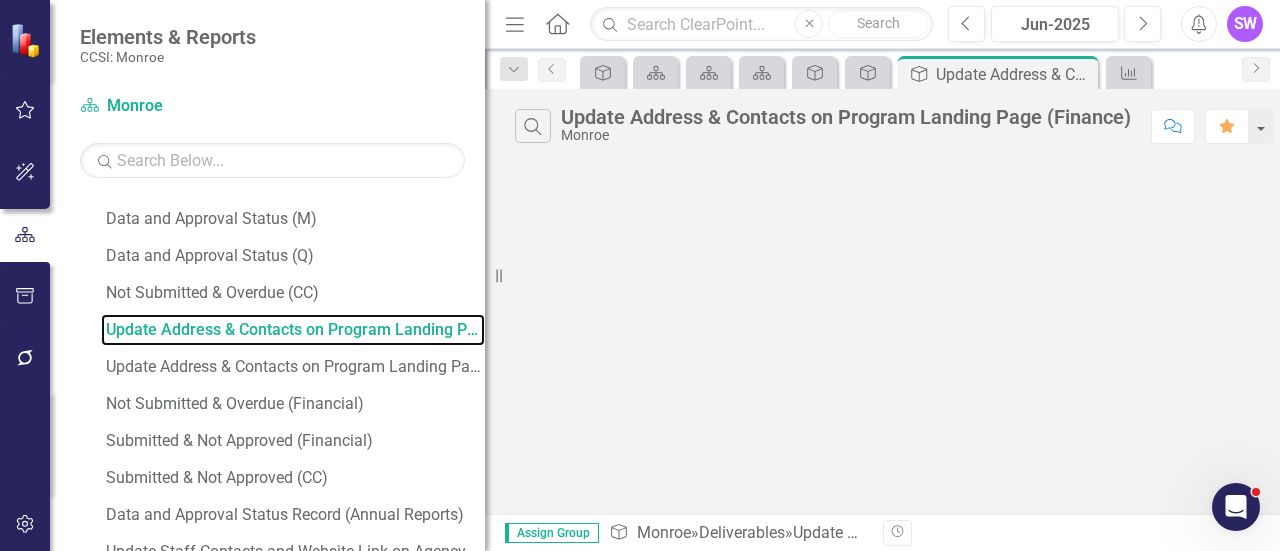 scroll, scrollTop: 226, scrollLeft: 0, axis: vertical 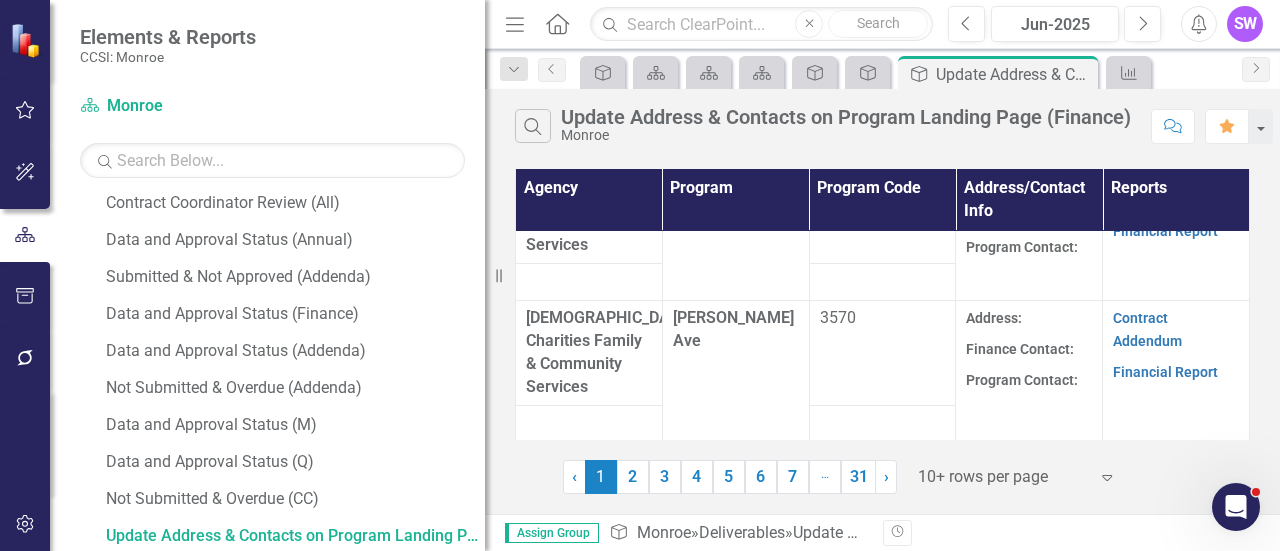 click at bounding box center [1003, 477] 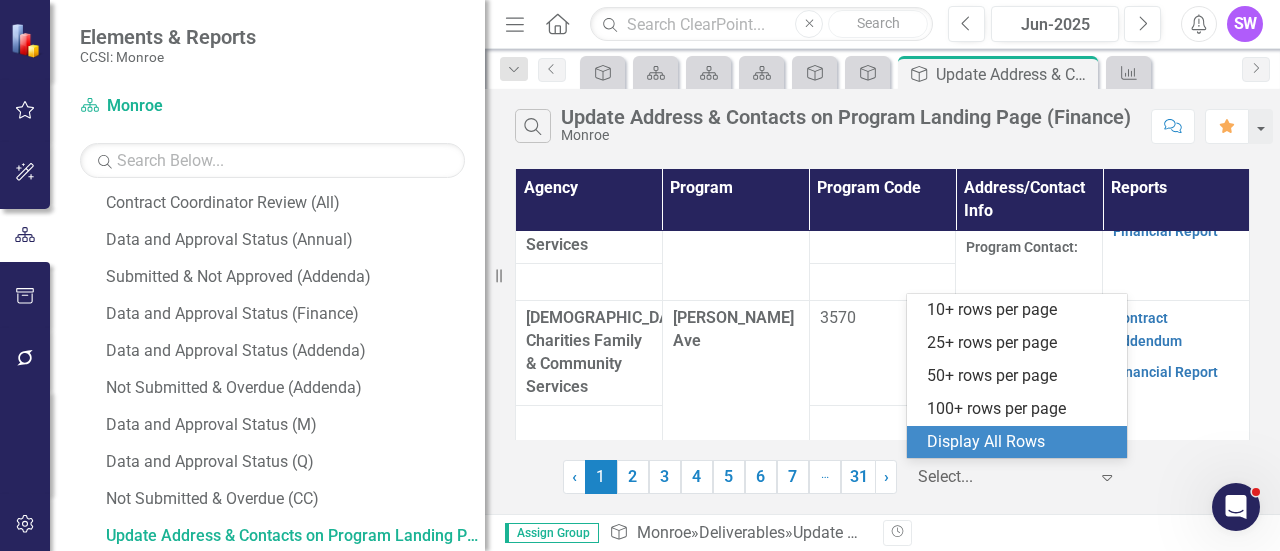 click on "Display All Rows" at bounding box center (1021, 442) 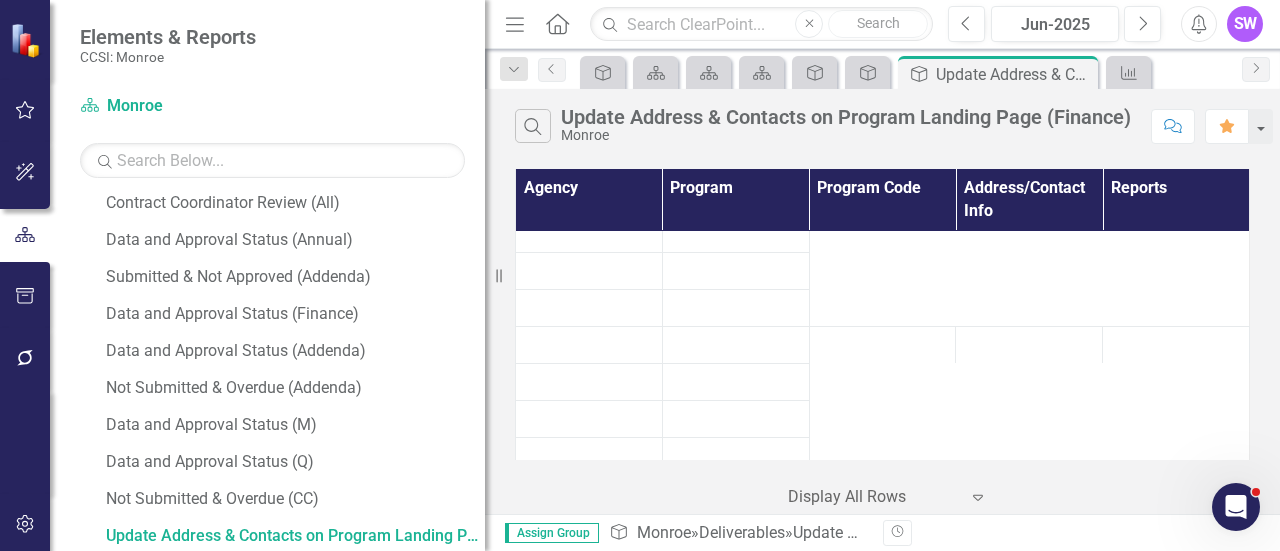 scroll, scrollTop: 2074, scrollLeft: 0, axis: vertical 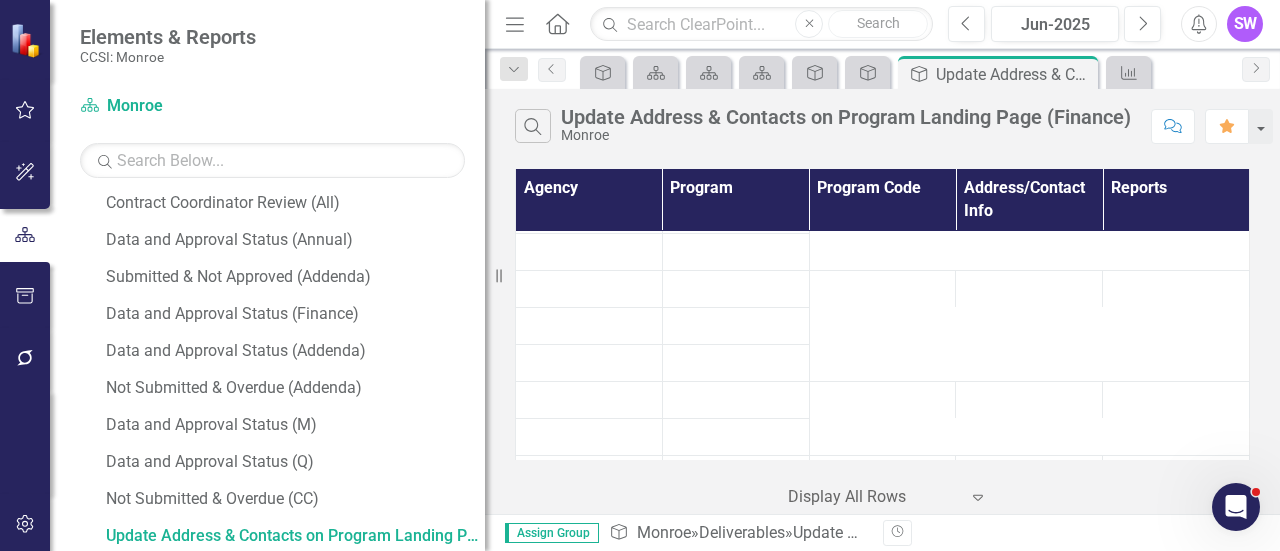drag, startPoint x: 1262, startPoint y: 129, endPoint x: 794, endPoint y: 326, distance: 507.77258 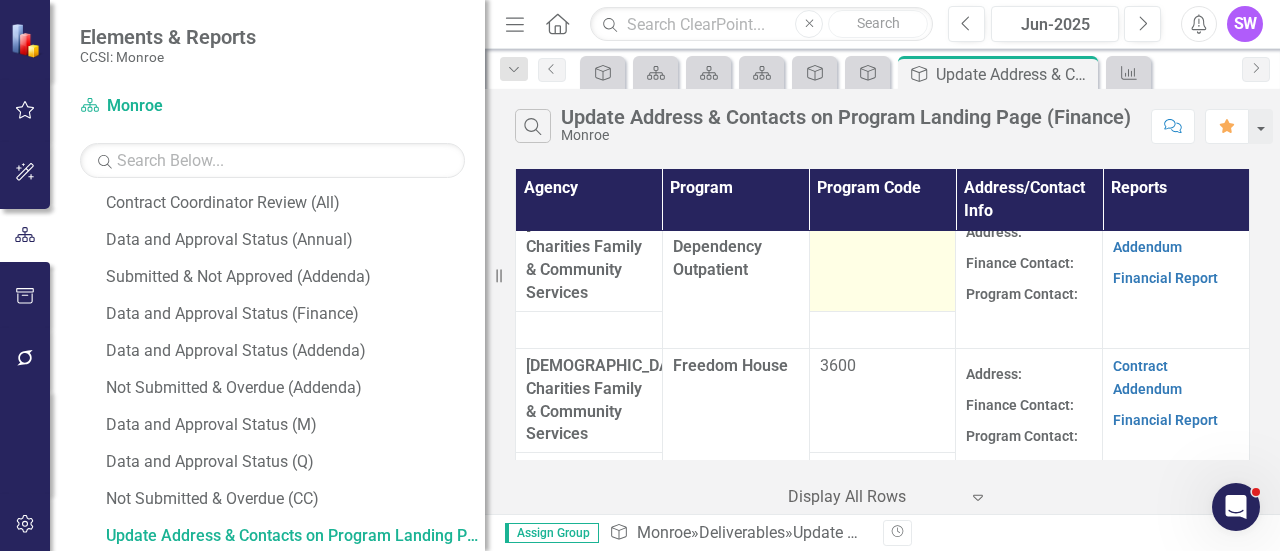 scroll, scrollTop: 274, scrollLeft: 0, axis: vertical 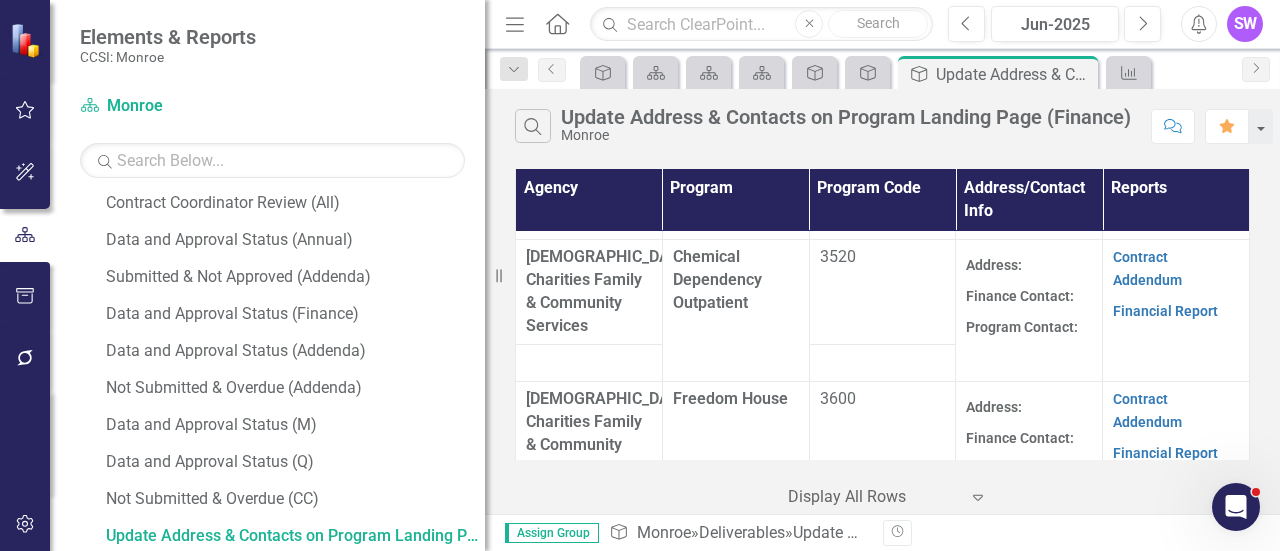 click on "[DEMOGRAPHIC_DATA] Charities Family & Community Services" at bounding box center (589, 961) 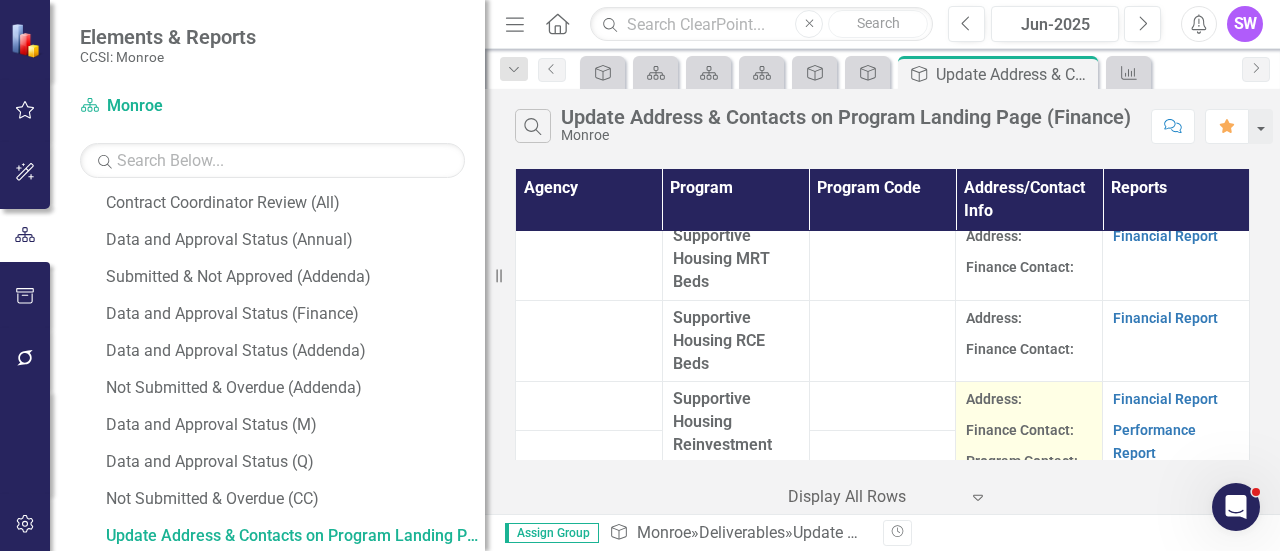 scroll, scrollTop: 5374, scrollLeft: 0, axis: vertical 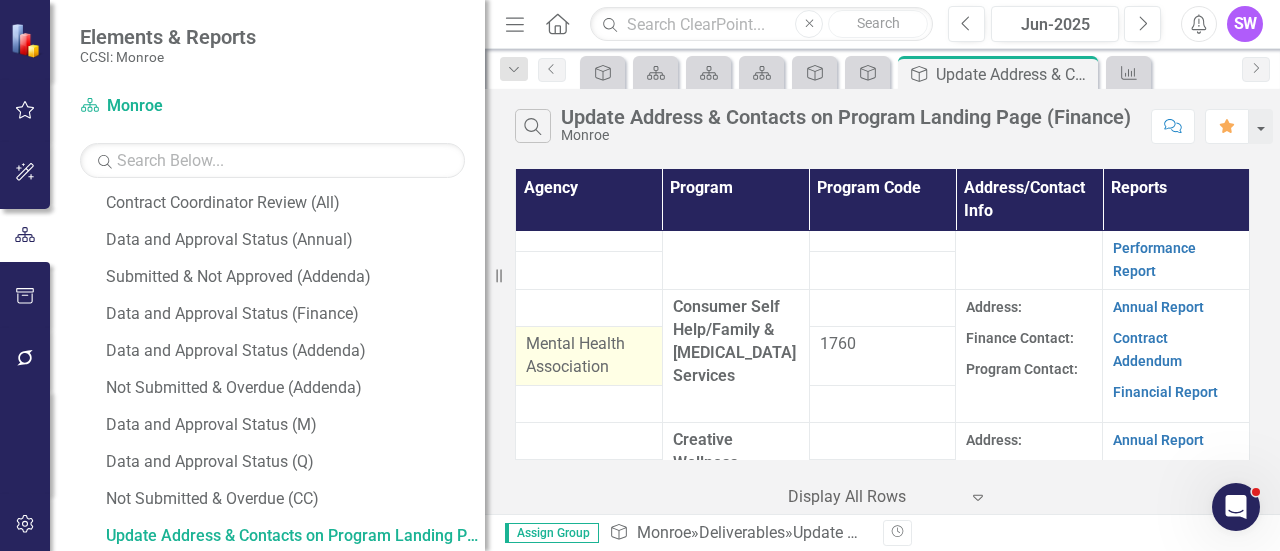 click on "Mental Health Association" at bounding box center (589, 356) 